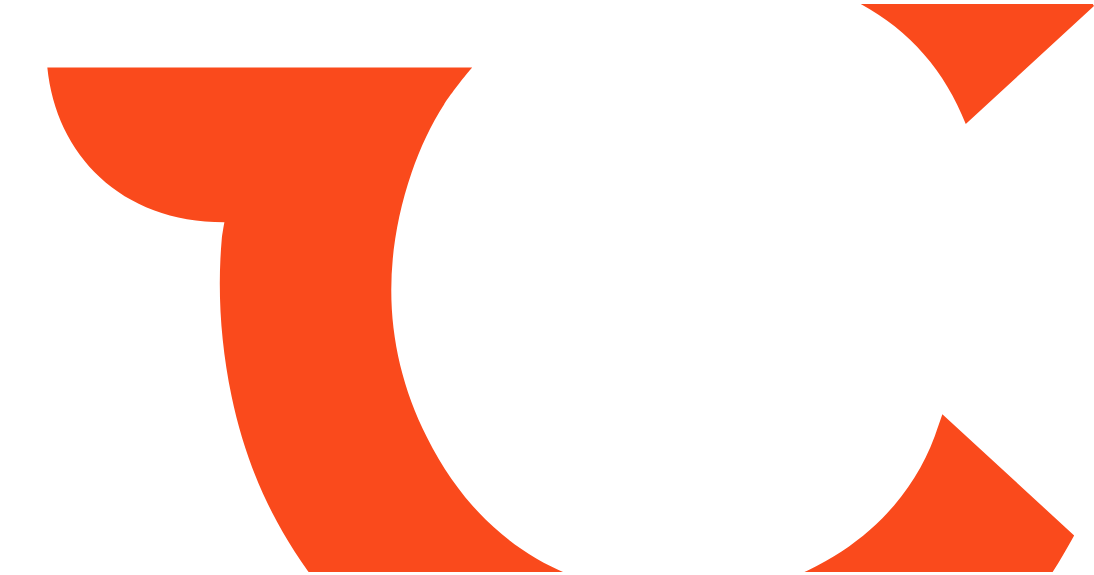 scroll, scrollTop: 0, scrollLeft: 0, axis: both 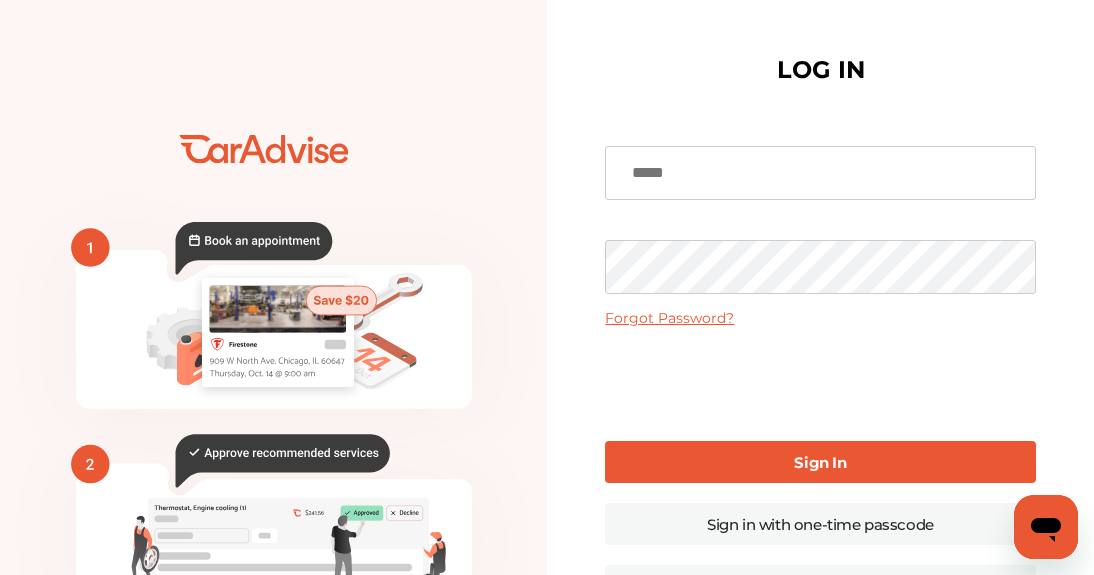 type on "**********" 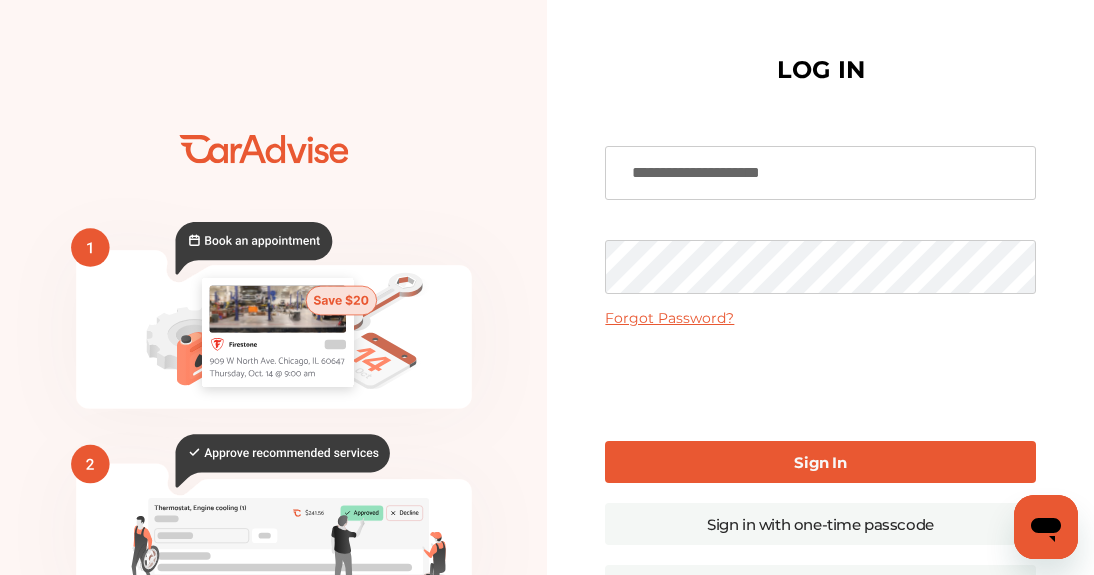 click on "Sign In" at bounding box center [820, 462] 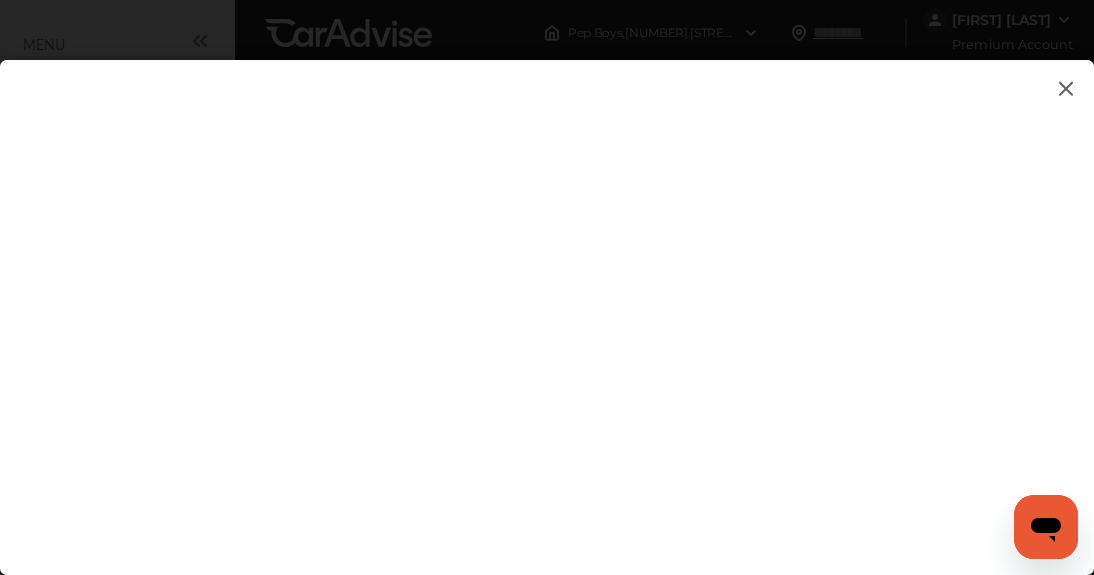 scroll, scrollTop: 255, scrollLeft: 0, axis: vertical 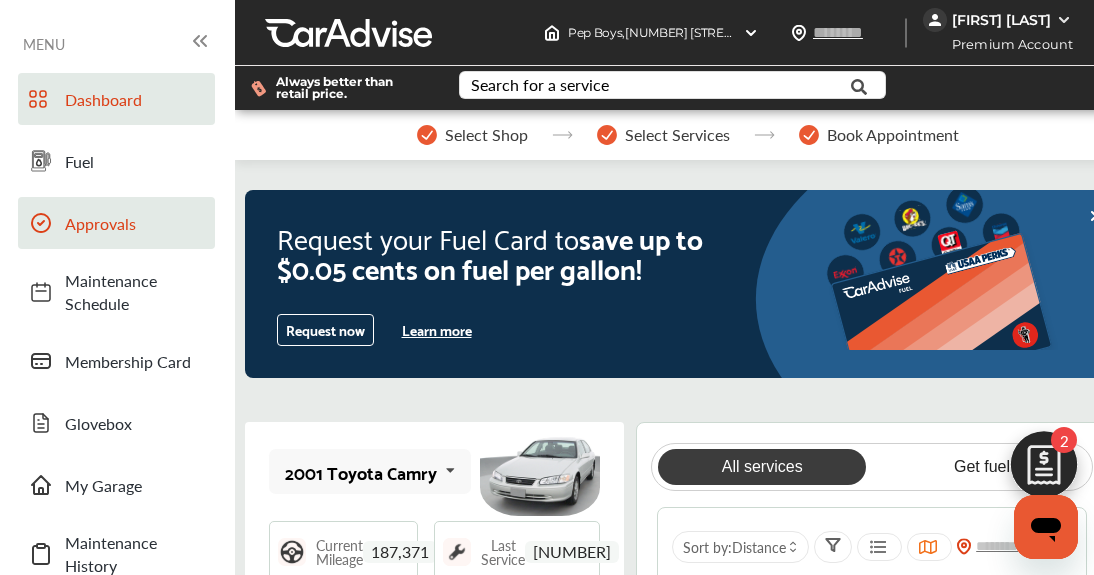 click on "Approvals" at bounding box center [135, 223] 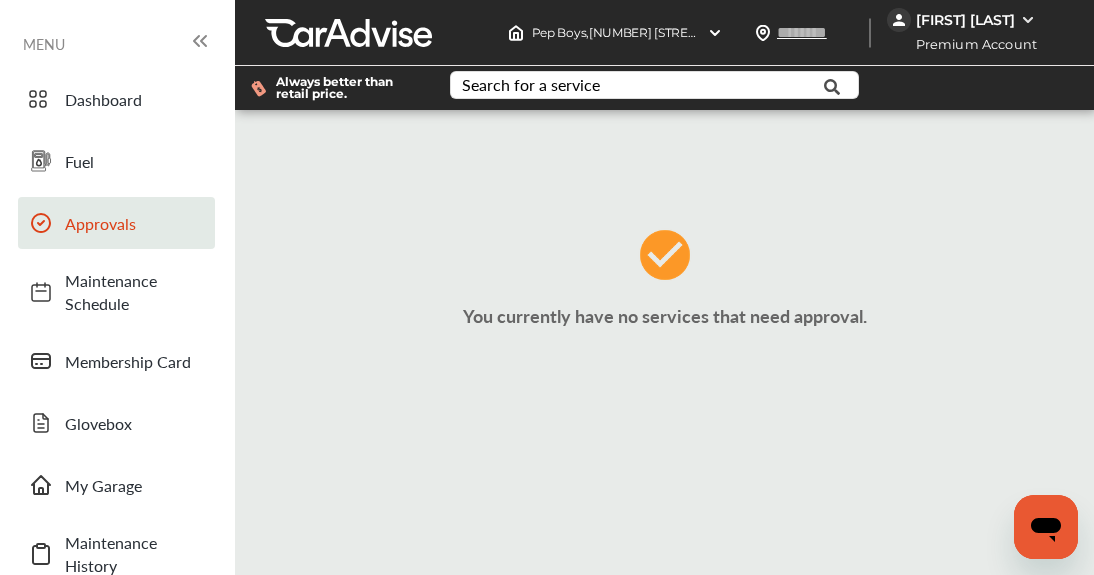 click on "You currently have no services that need approval." at bounding box center (664, 285) 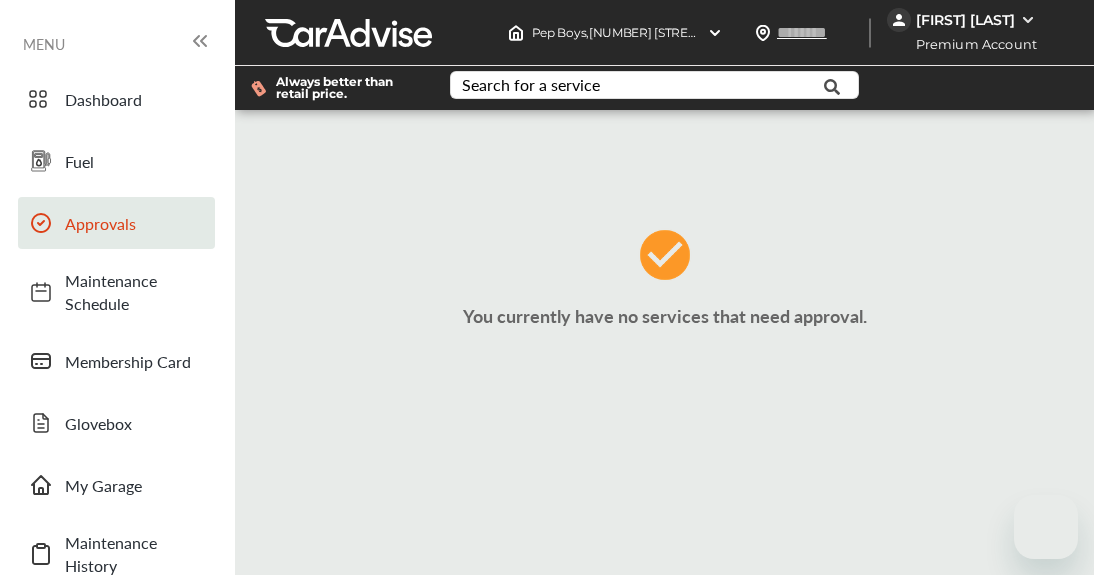 scroll, scrollTop: 0, scrollLeft: 0, axis: both 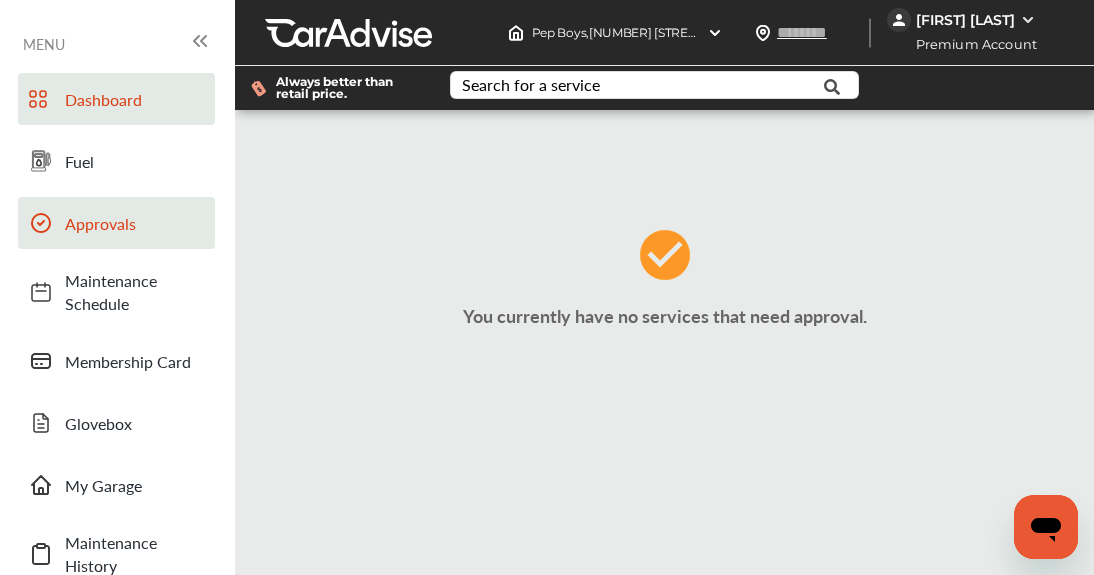 click on "Dashboard" at bounding box center [135, 99] 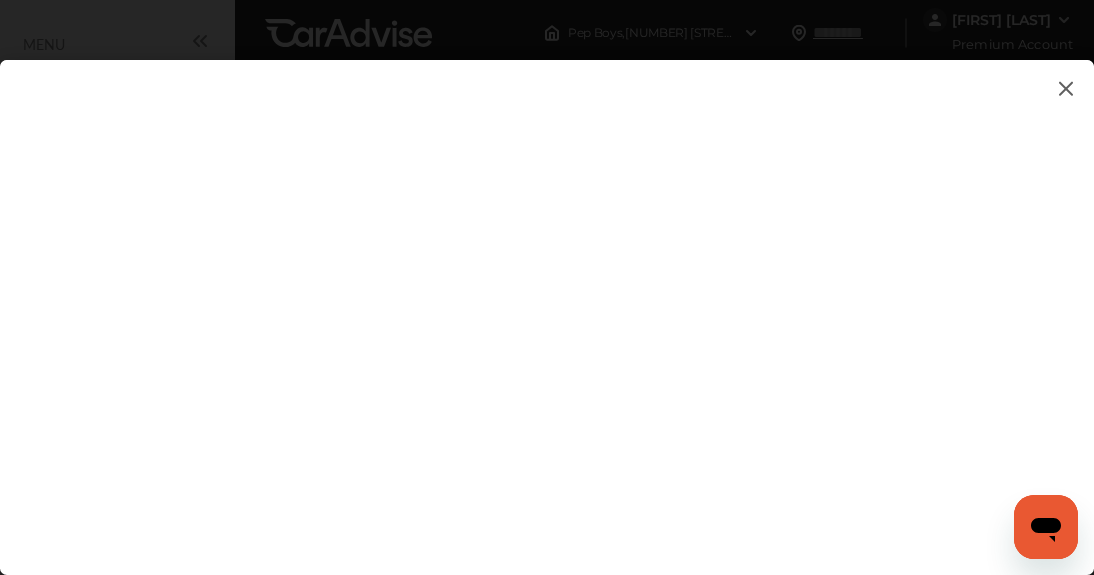 click at bounding box center [1066, 88] 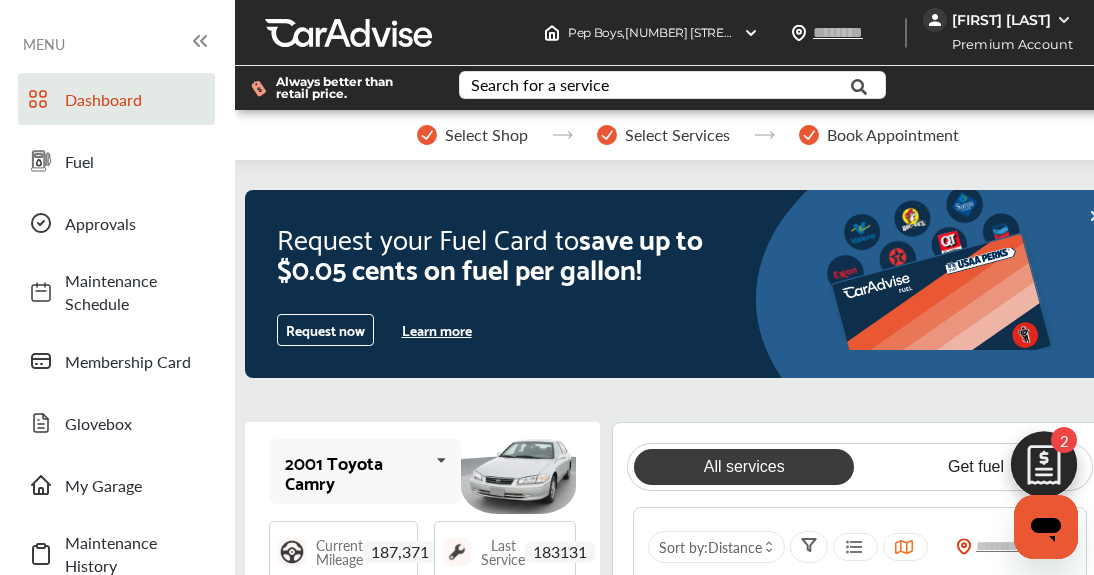 scroll, scrollTop: 255, scrollLeft: 0, axis: vertical 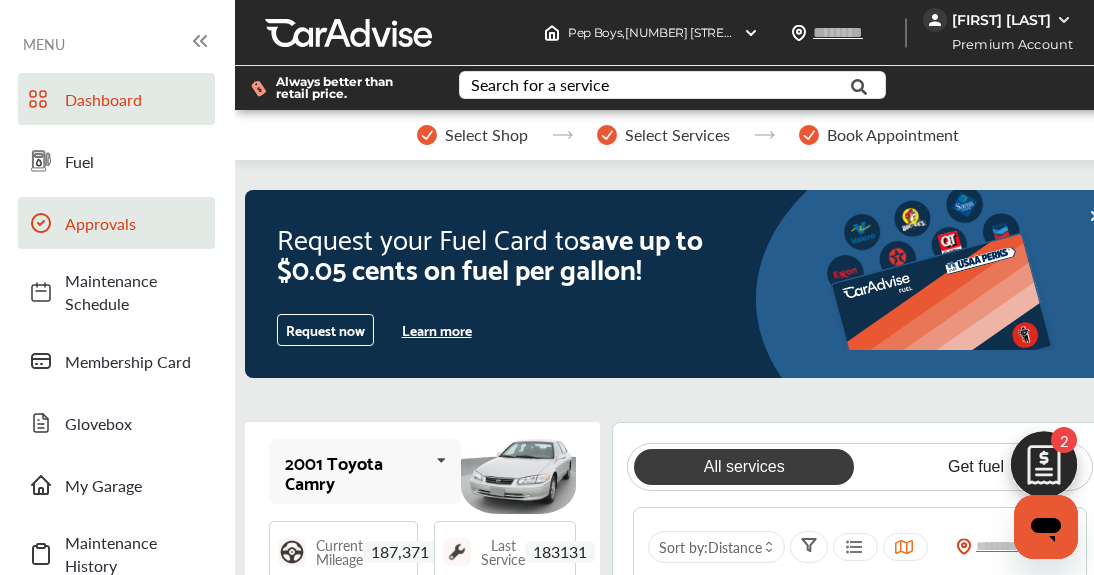 click on "Approvals" at bounding box center [135, 223] 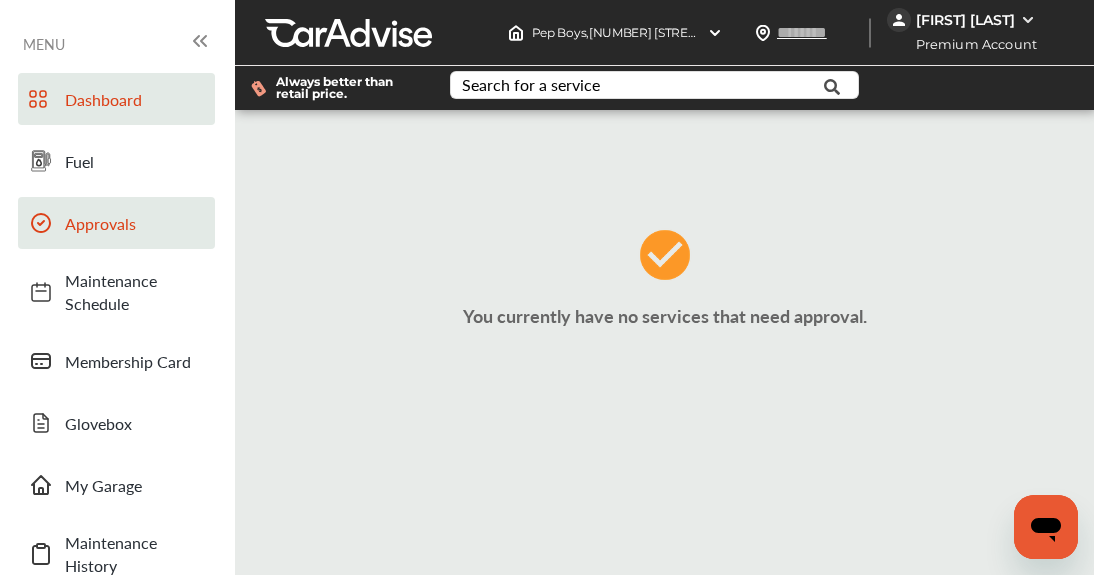 click on "Dashboard" at bounding box center [135, 99] 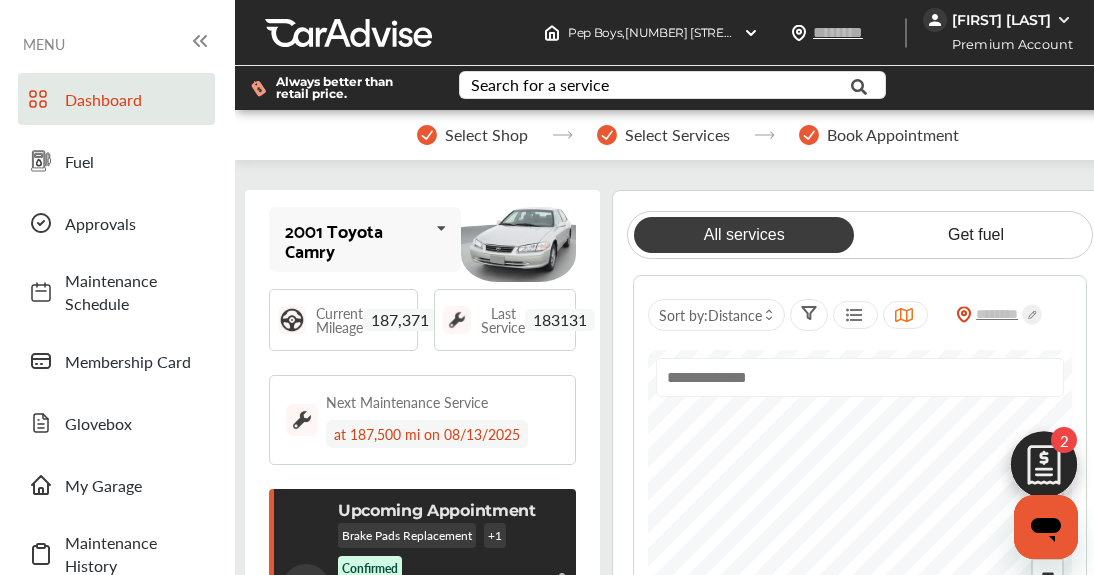 scroll, scrollTop: 255, scrollLeft: 0, axis: vertical 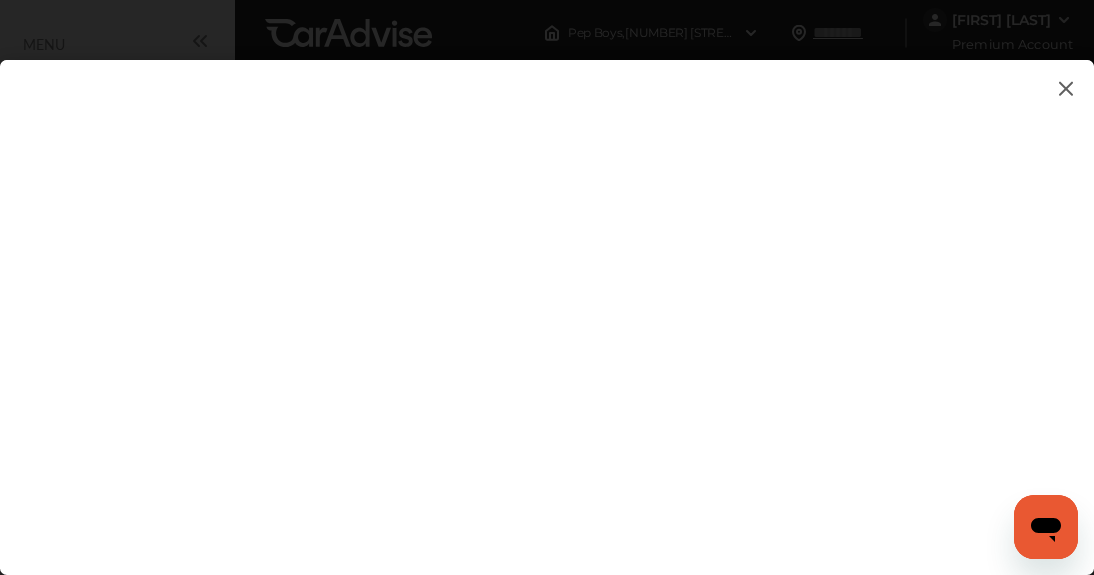 click at bounding box center (1066, 88) 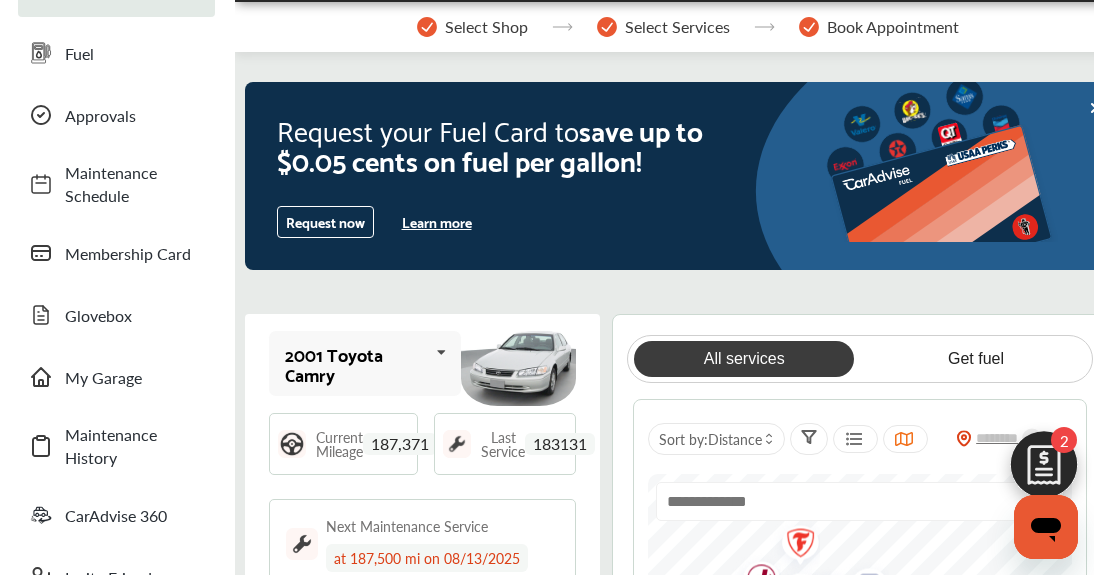 scroll, scrollTop: 100, scrollLeft: 0, axis: vertical 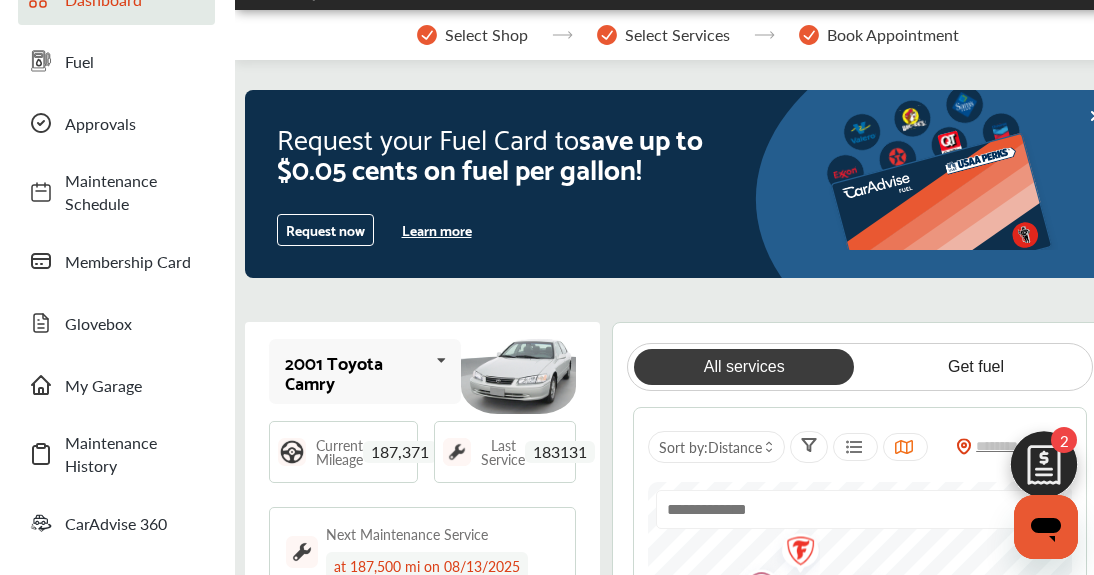 click on "Approvals" at bounding box center [135, 123] 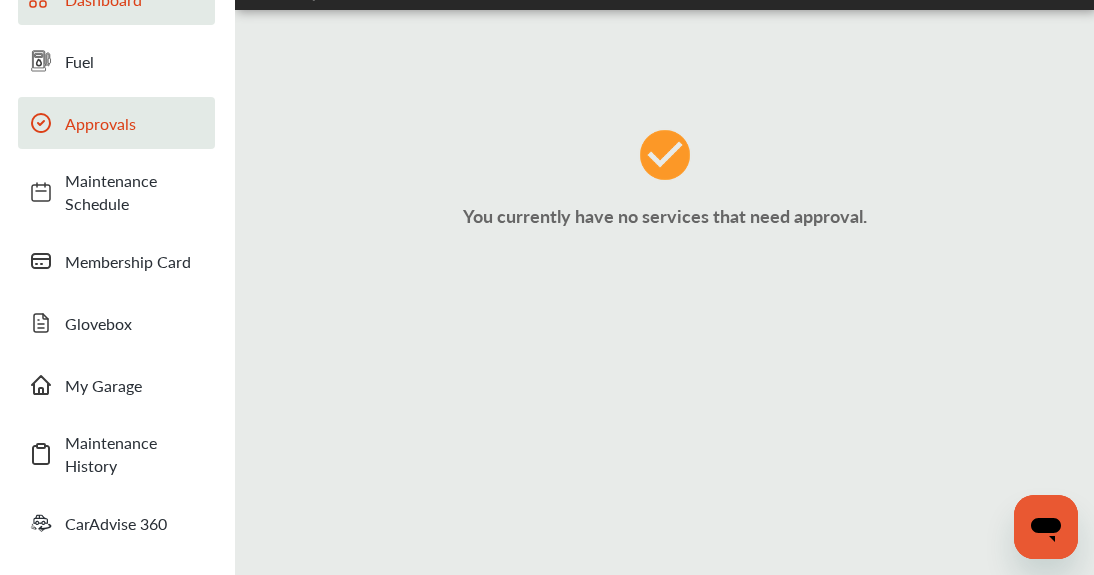 scroll, scrollTop: 0, scrollLeft: 0, axis: both 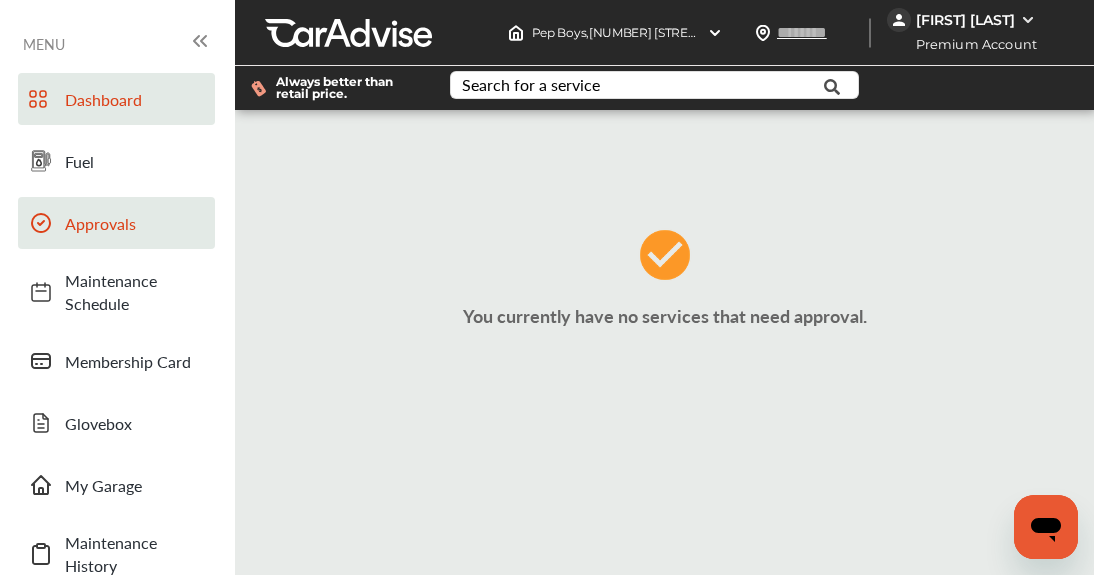 click on "Dashboard" at bounding box center (135, 99) 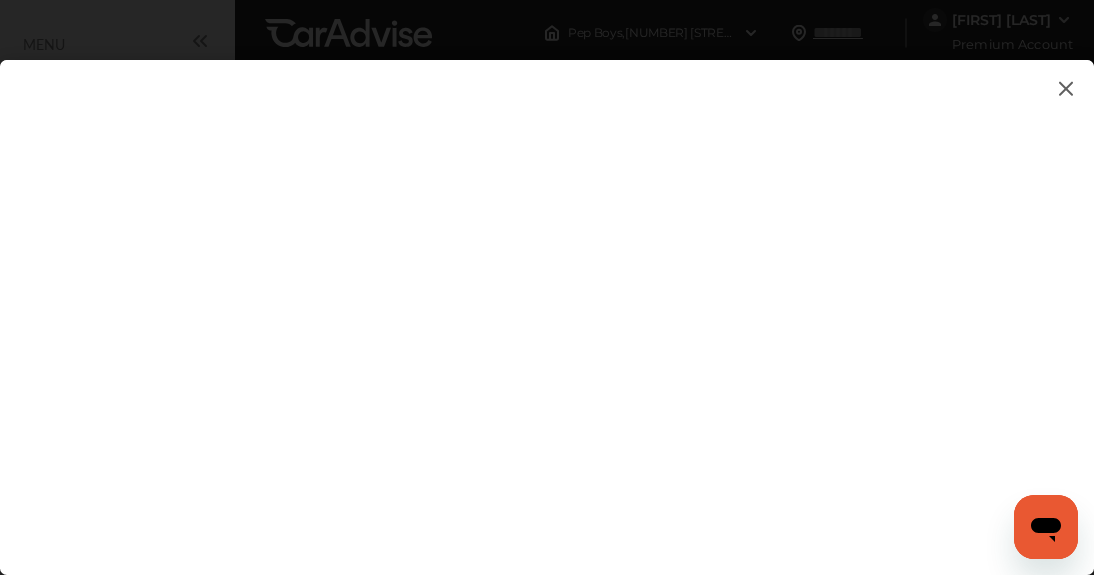 scroll, scrollTop: 255, scrollLeft: 0, axis: vertical 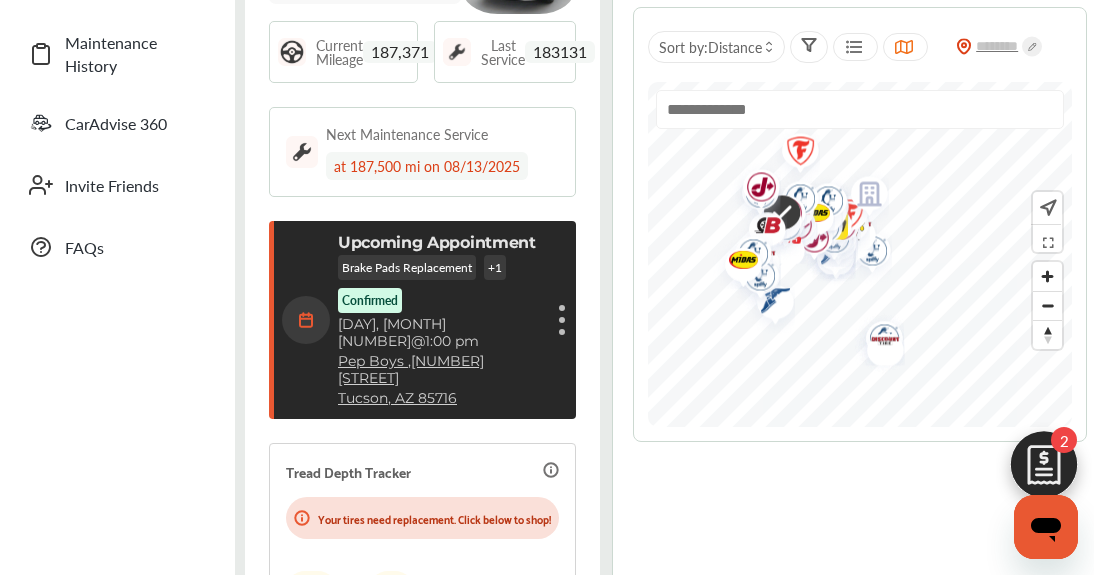 click on "Brake Pads Replacement + 1 Confirmed" at bounding box center (438, 284) 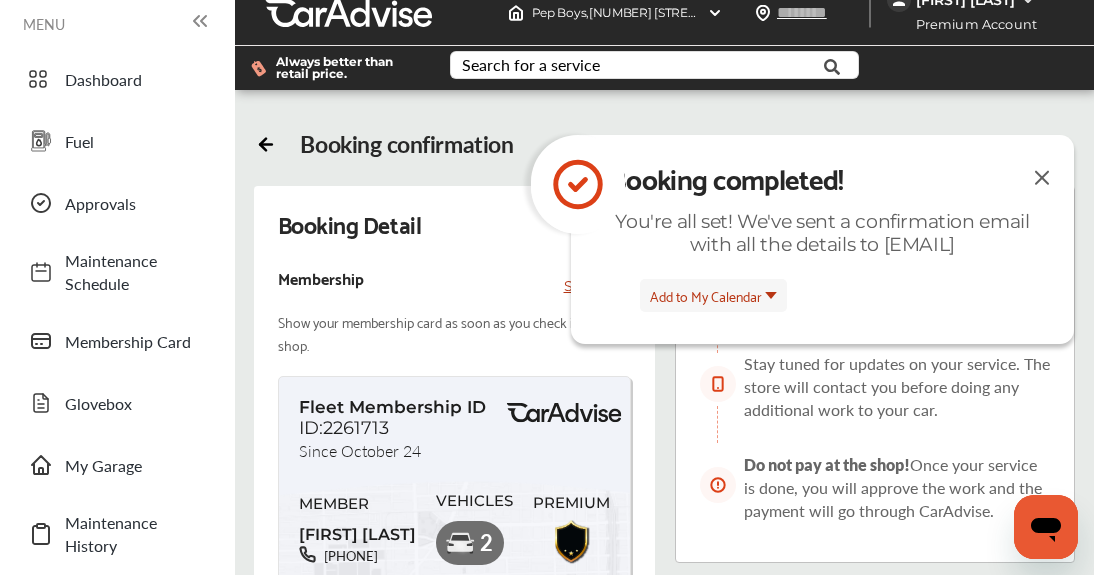 scroll, scrollTop: 0, scrollLeft: 0, axis: both 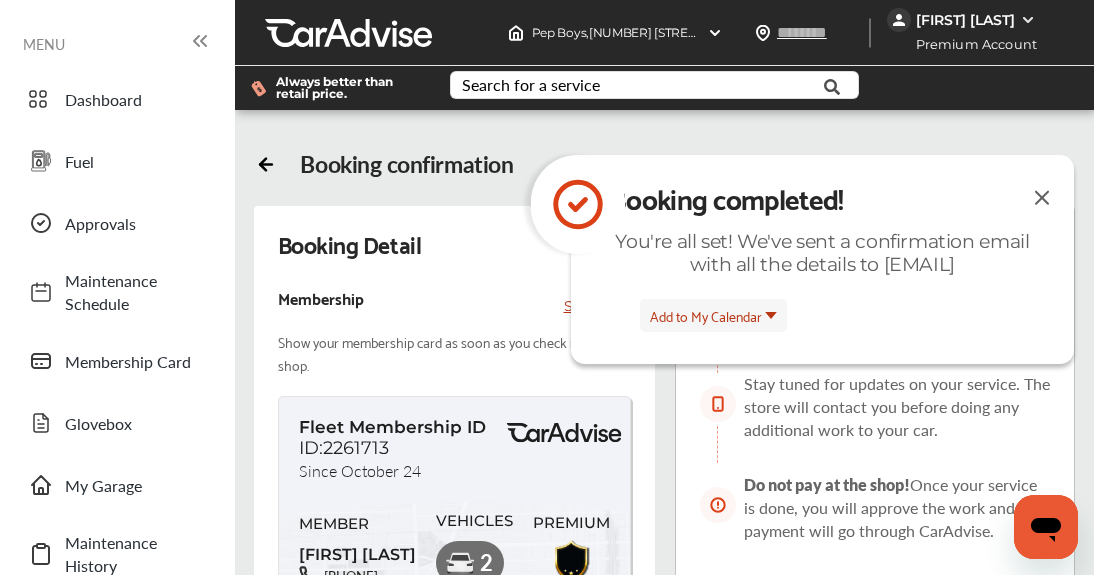 click at bounding box center [1042, 197] 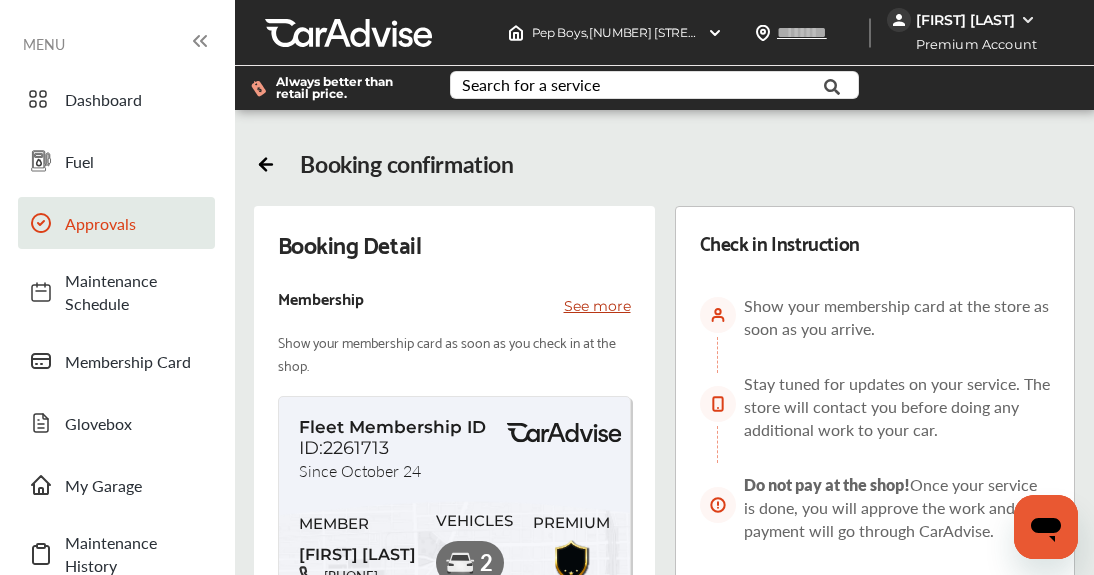 click on "Approvals" at bounding box center [135, 223] 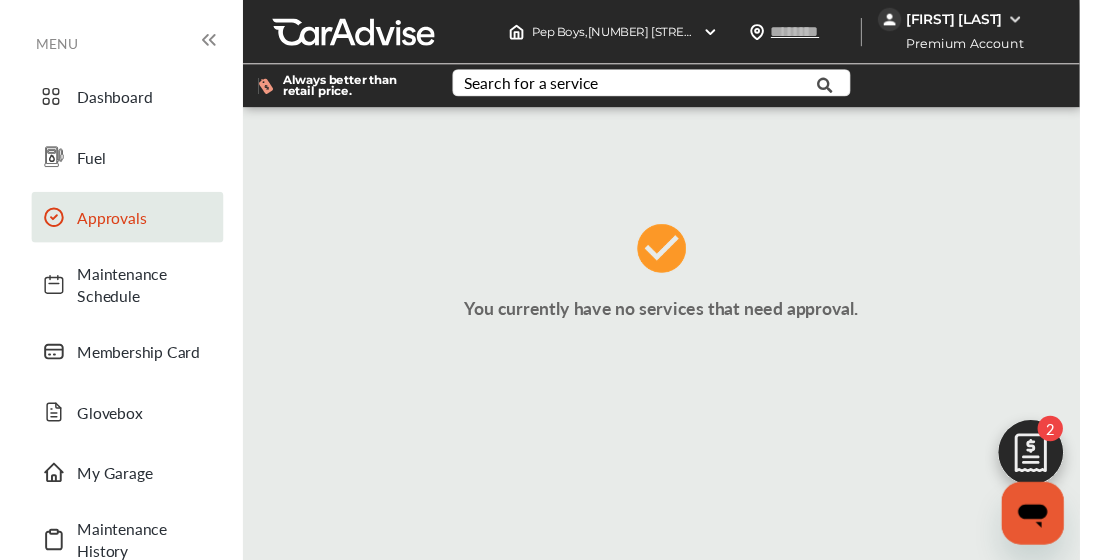 scroll, scrollTop: 275, scrollLeft: 0, axis: vertical 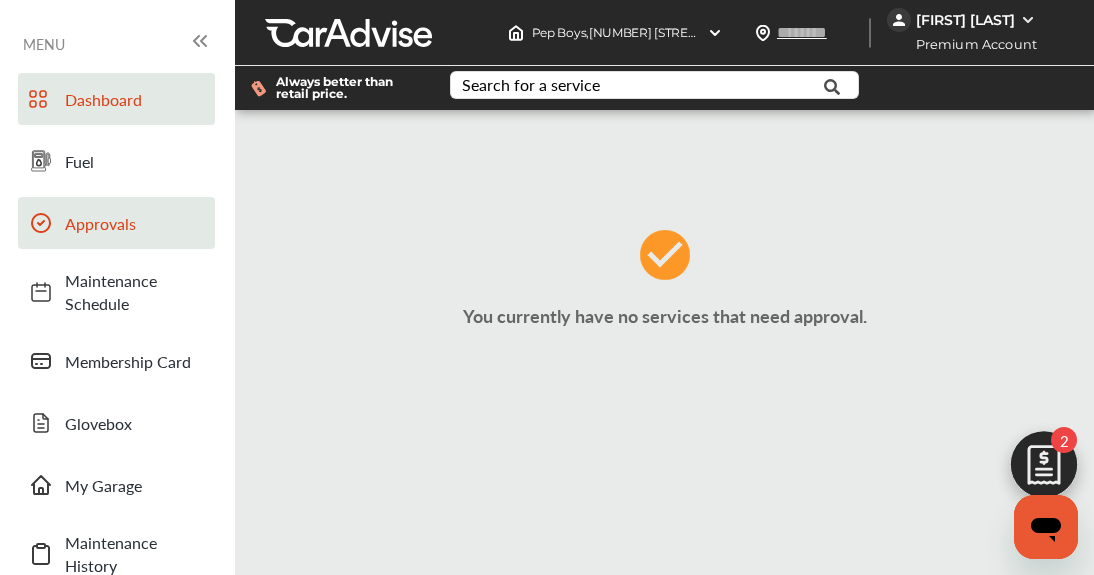 click on "Dashboard" at bounding box center (135, 99) 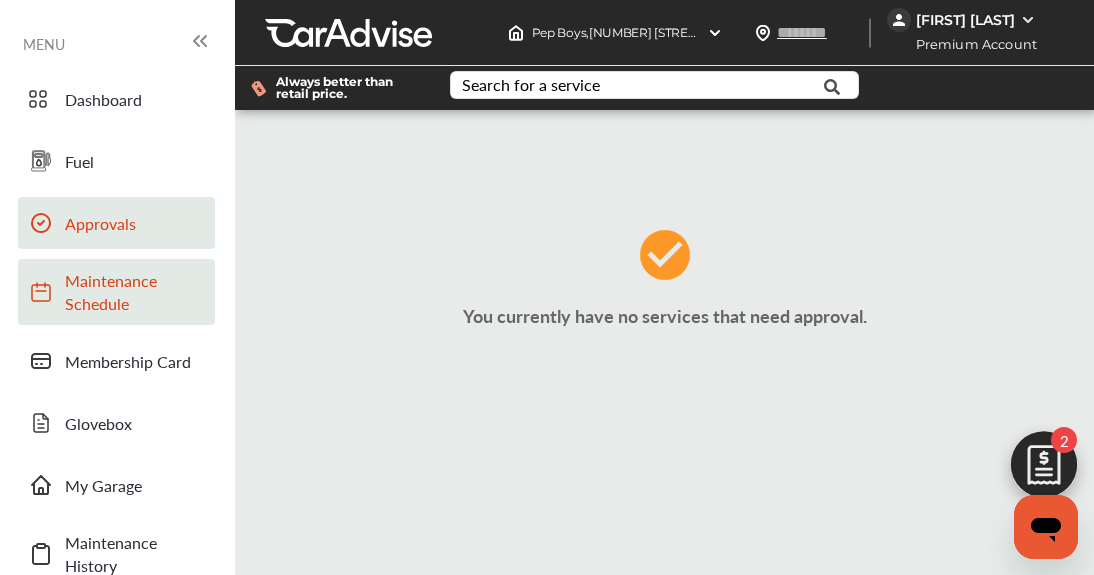 click on "Maintenance Schedule" at bounding box center (135, 292) 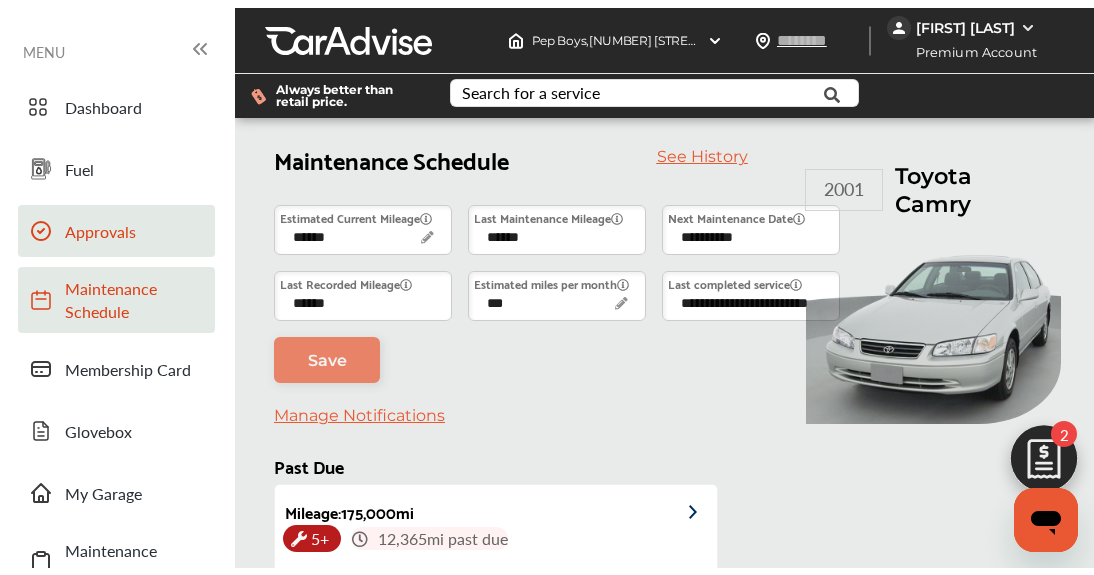 scroll, scrollTop: 399, scrollLeft: 0, axis: vertical 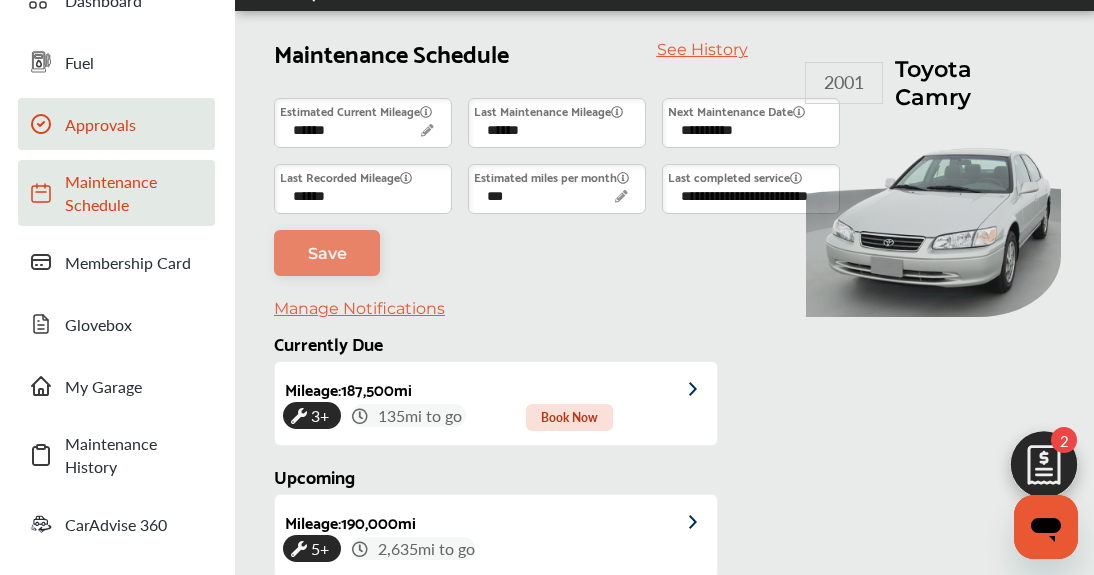click on "Approvals" at bounding box center [116, 124] 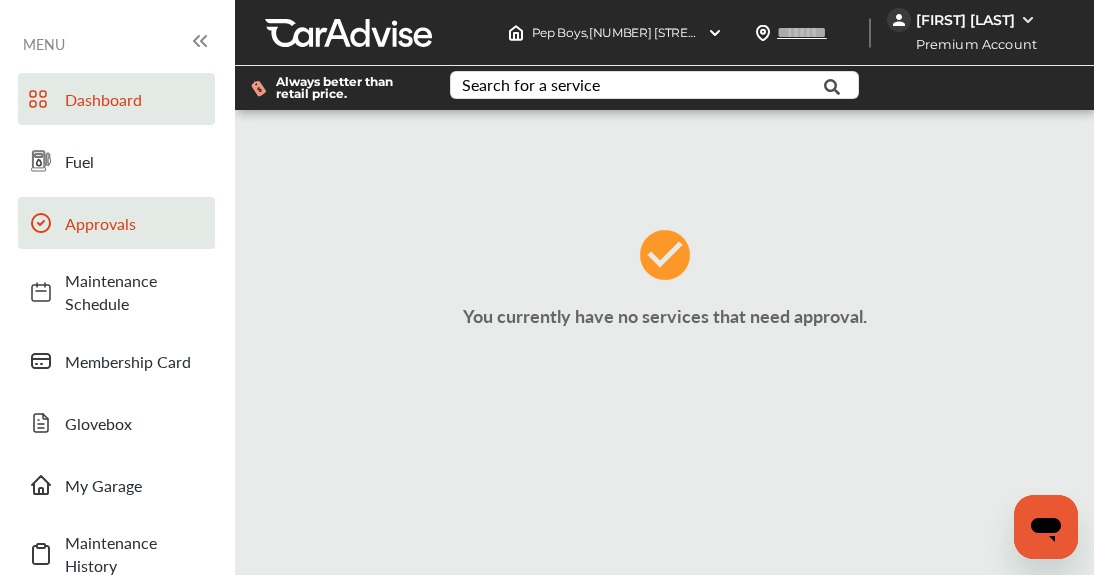 click on "Dashboard" at bounding box center [135, 99] 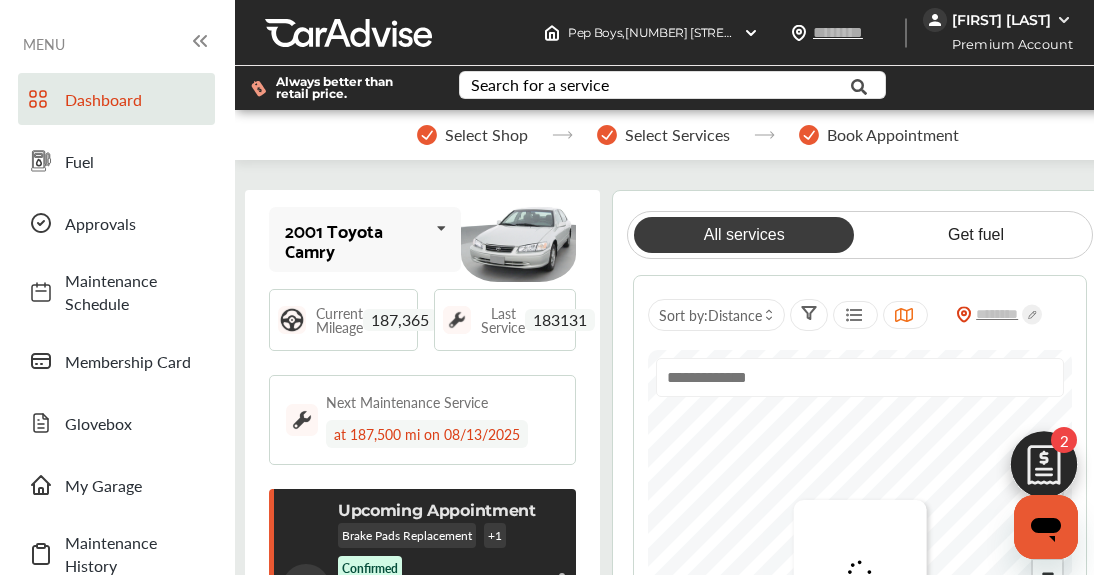 scroll, scrollTop: 255, scrollLeft: 0, axis: vertical 